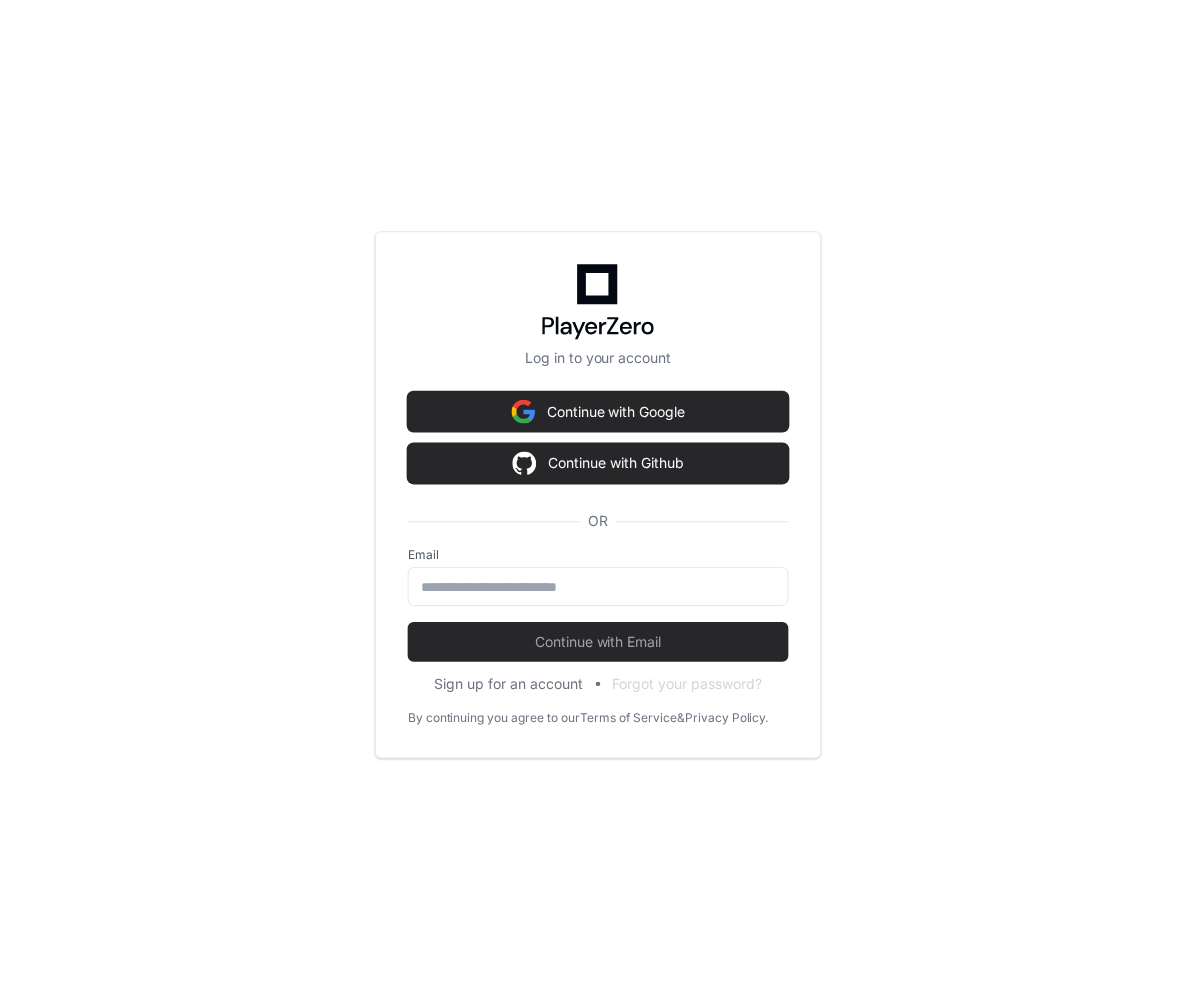 scroll, scrollTop: 0, scrollLeft: 0, axis: both 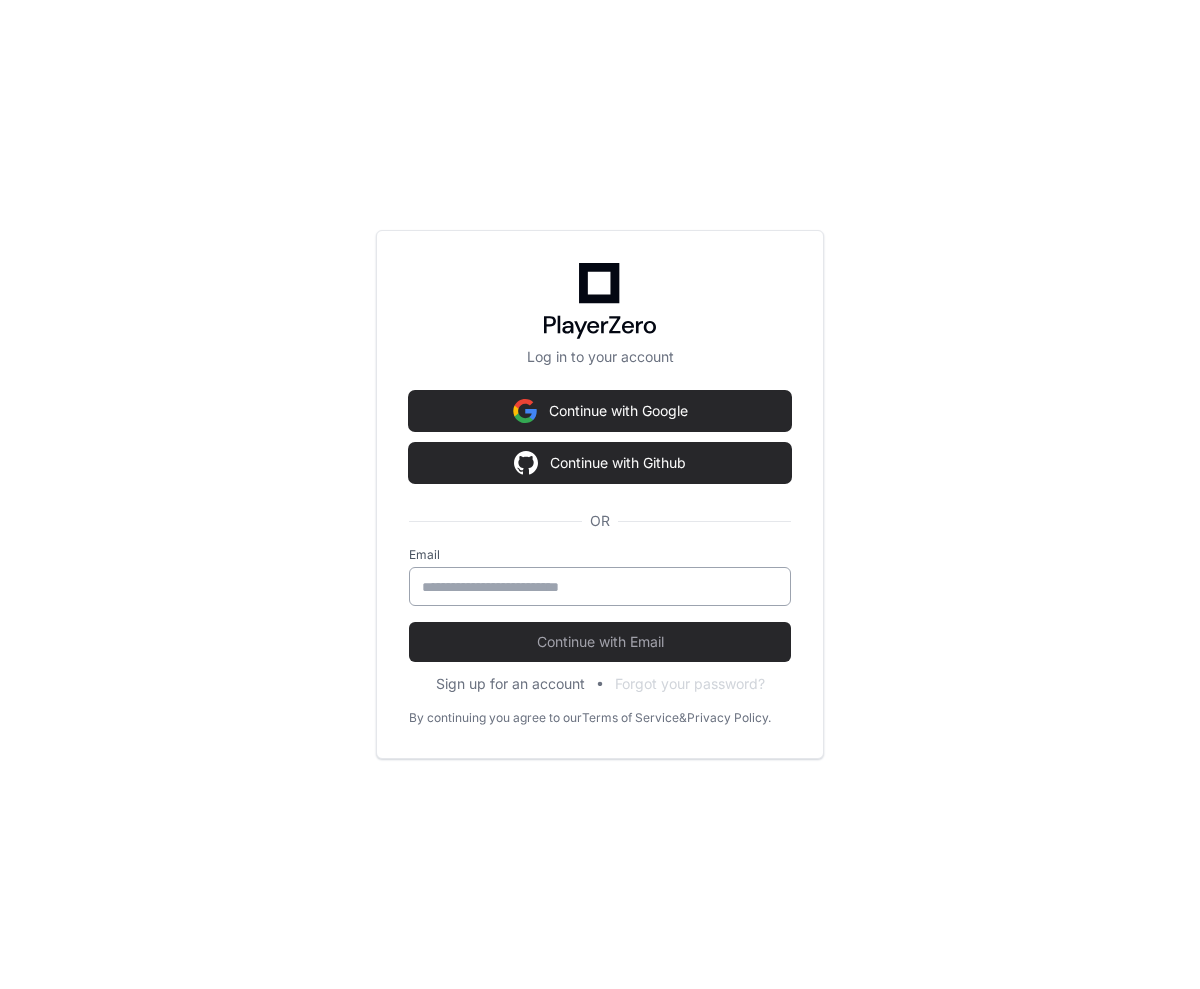 click at bounding box center (600, 587) 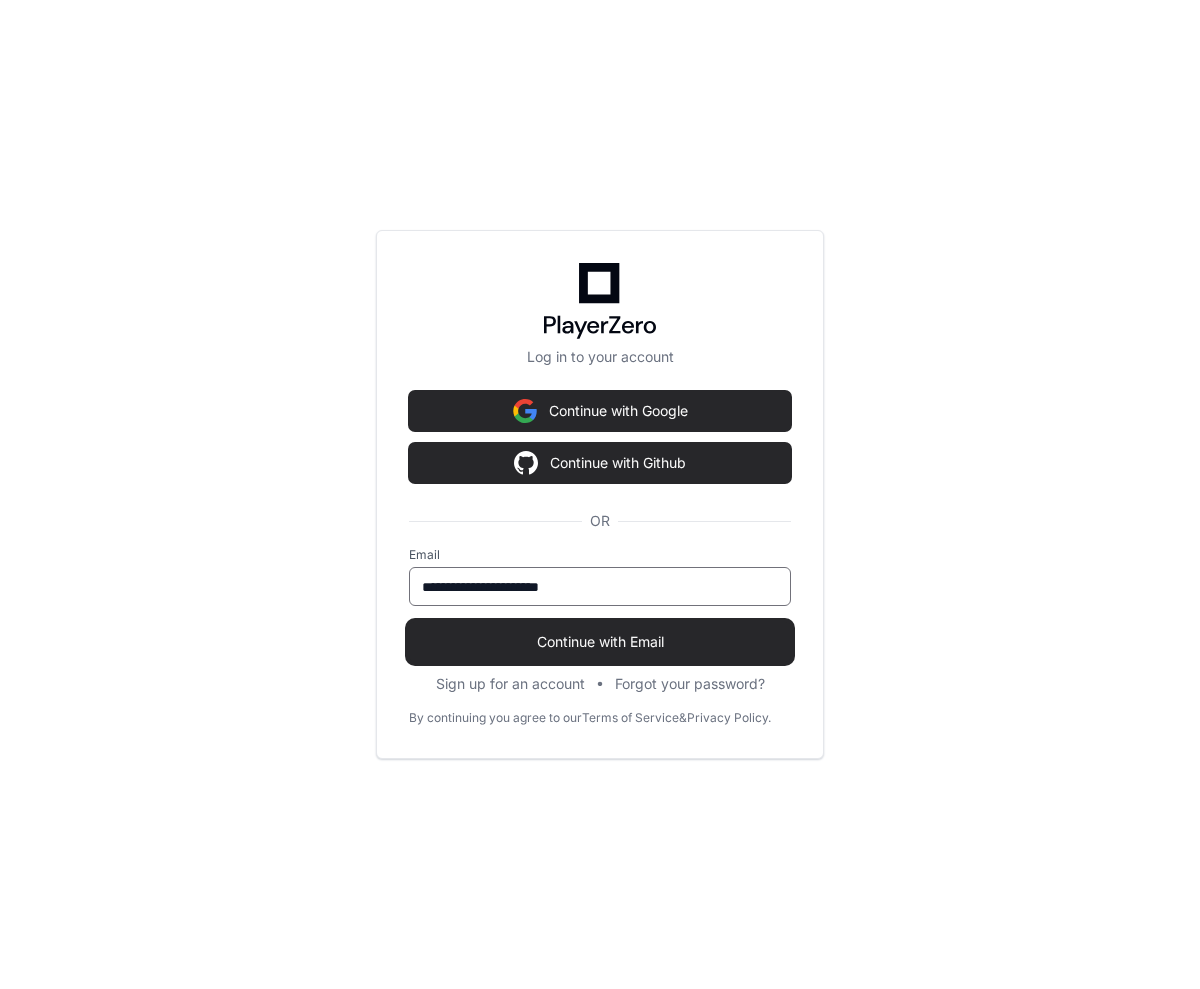 type on "**********" 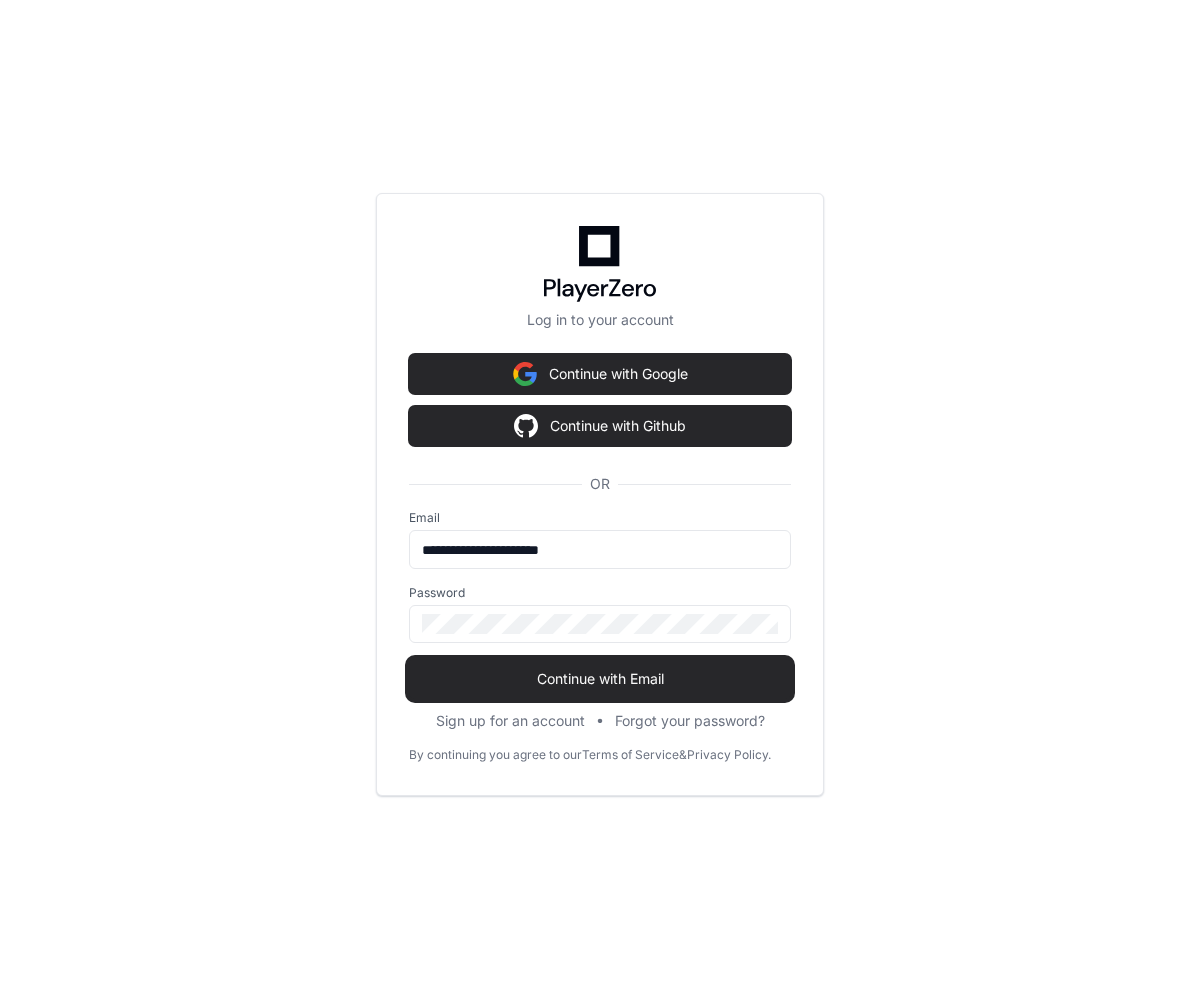 click on "Continue with Email" at bounding box center (600, 679) 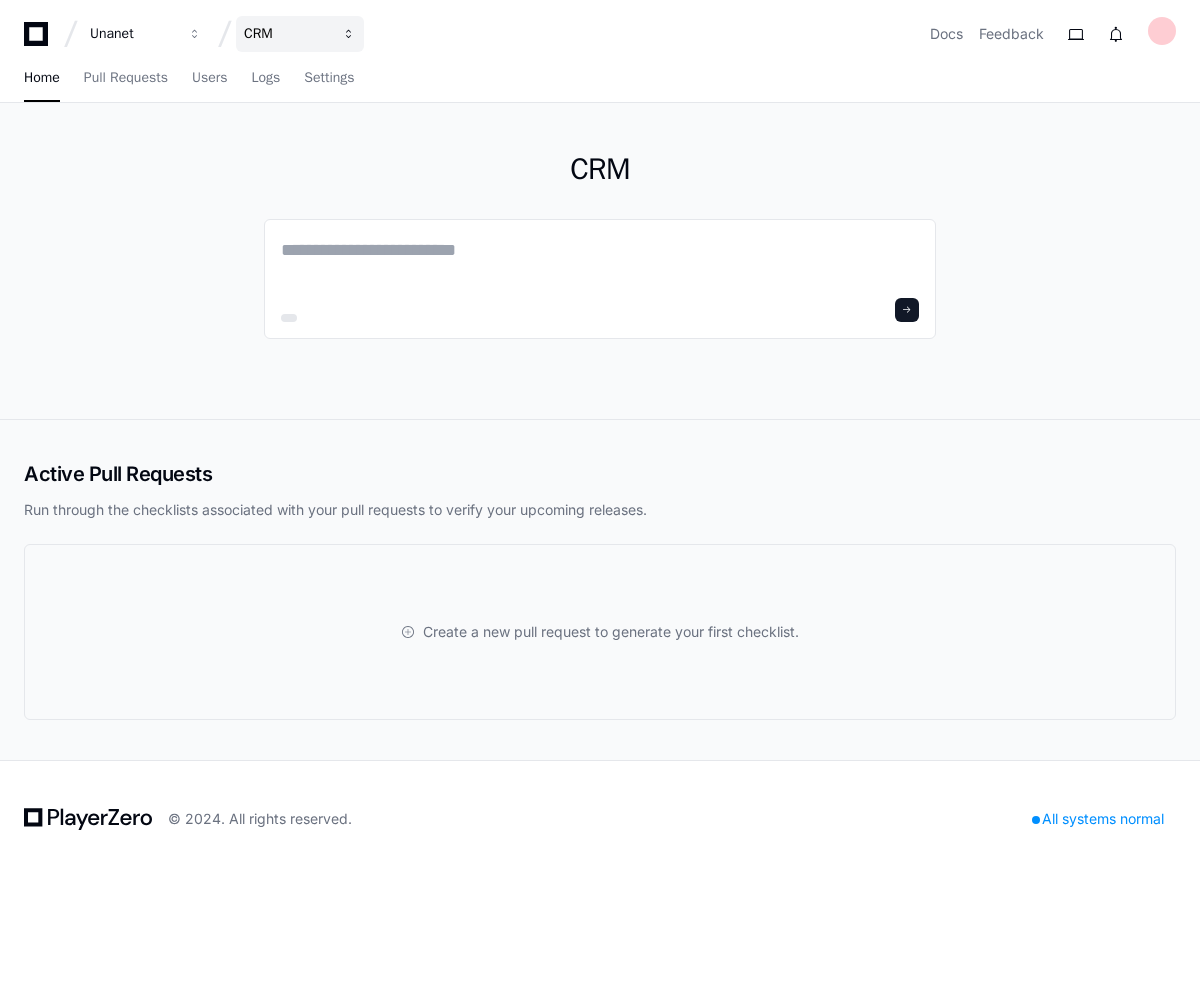 click on "CRM" at bounding box center (300, 34) 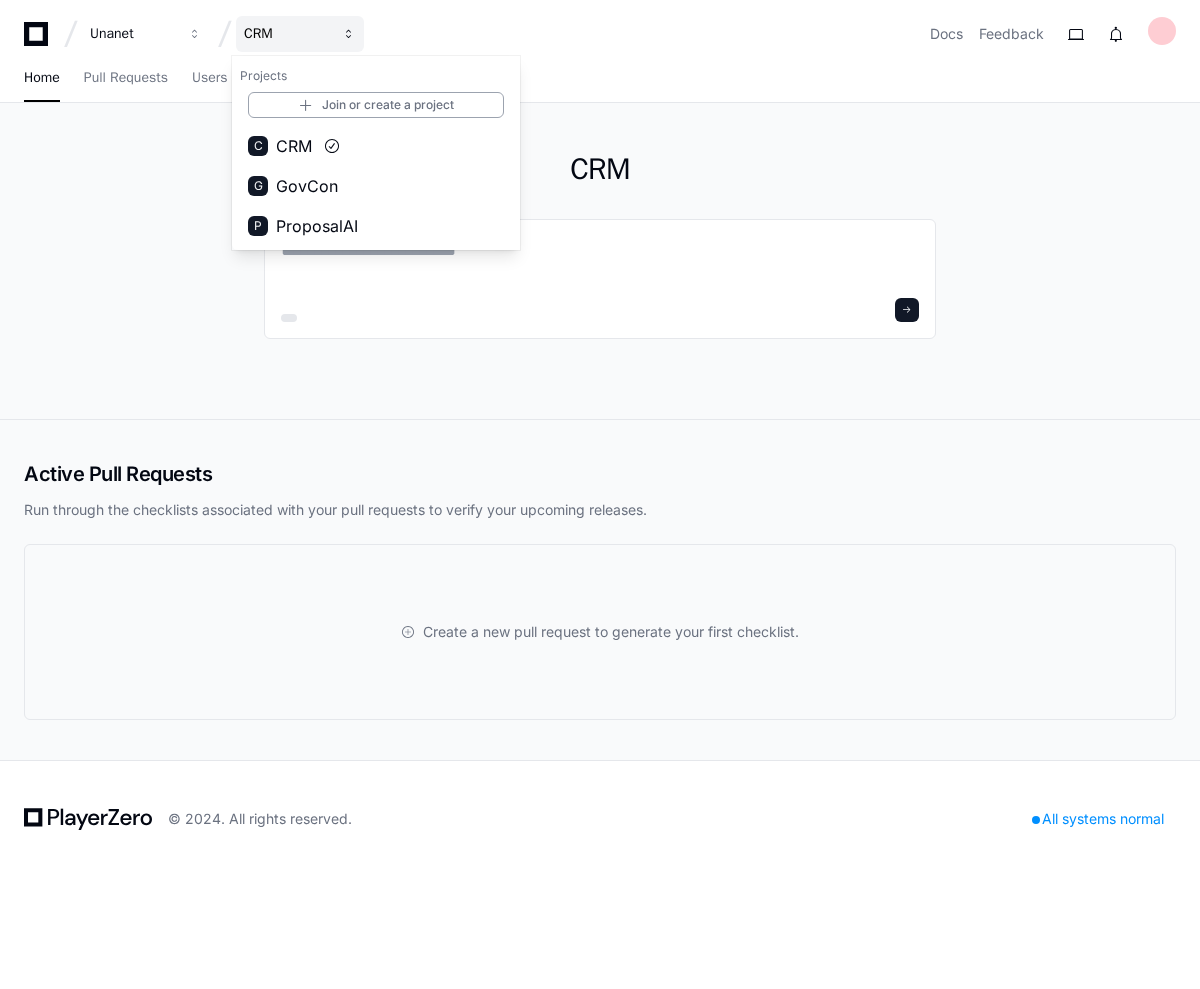 click on "CRM" at bounding box center (300, 34) 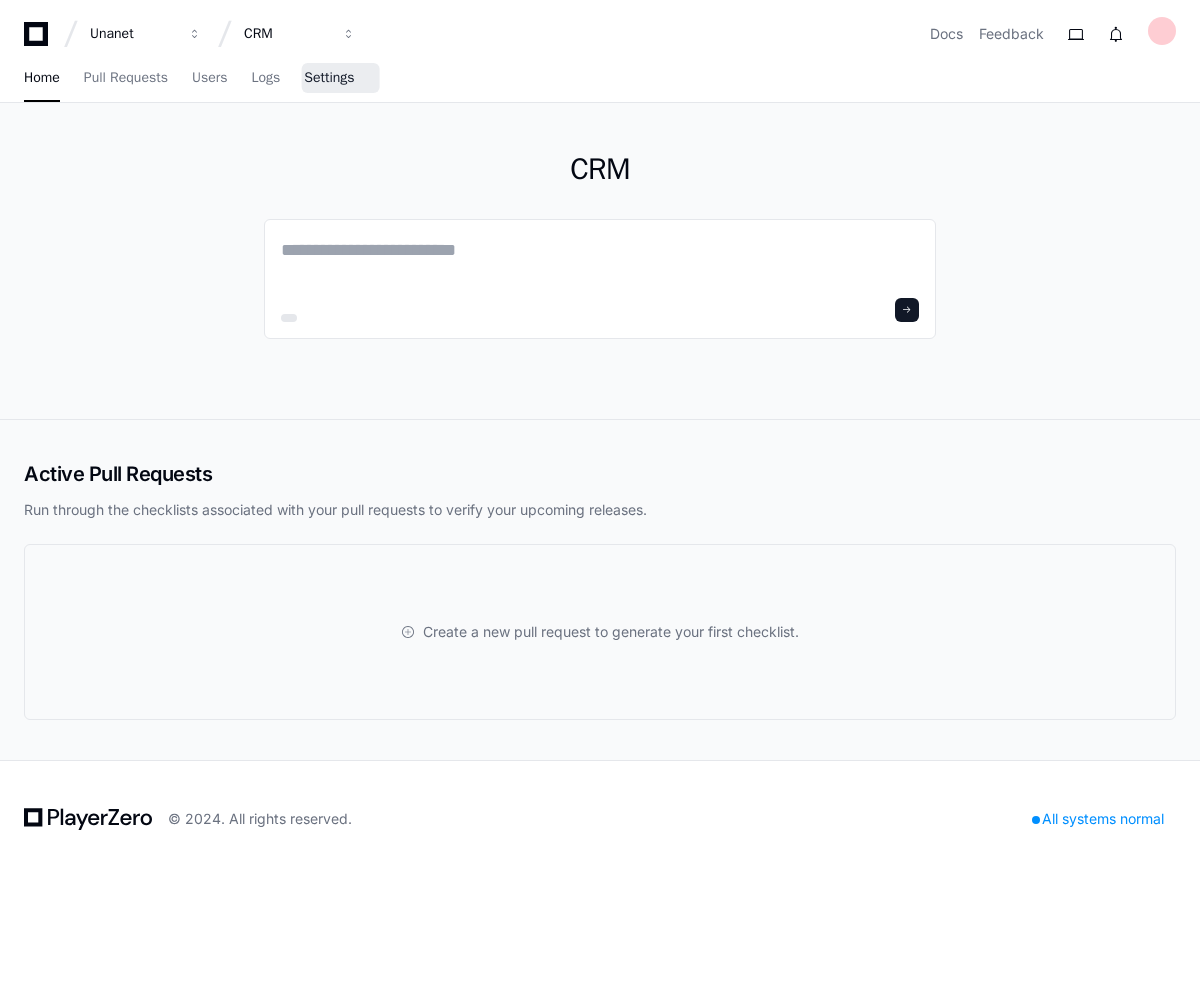 click on "Settings" at bounding box center [329, 78] 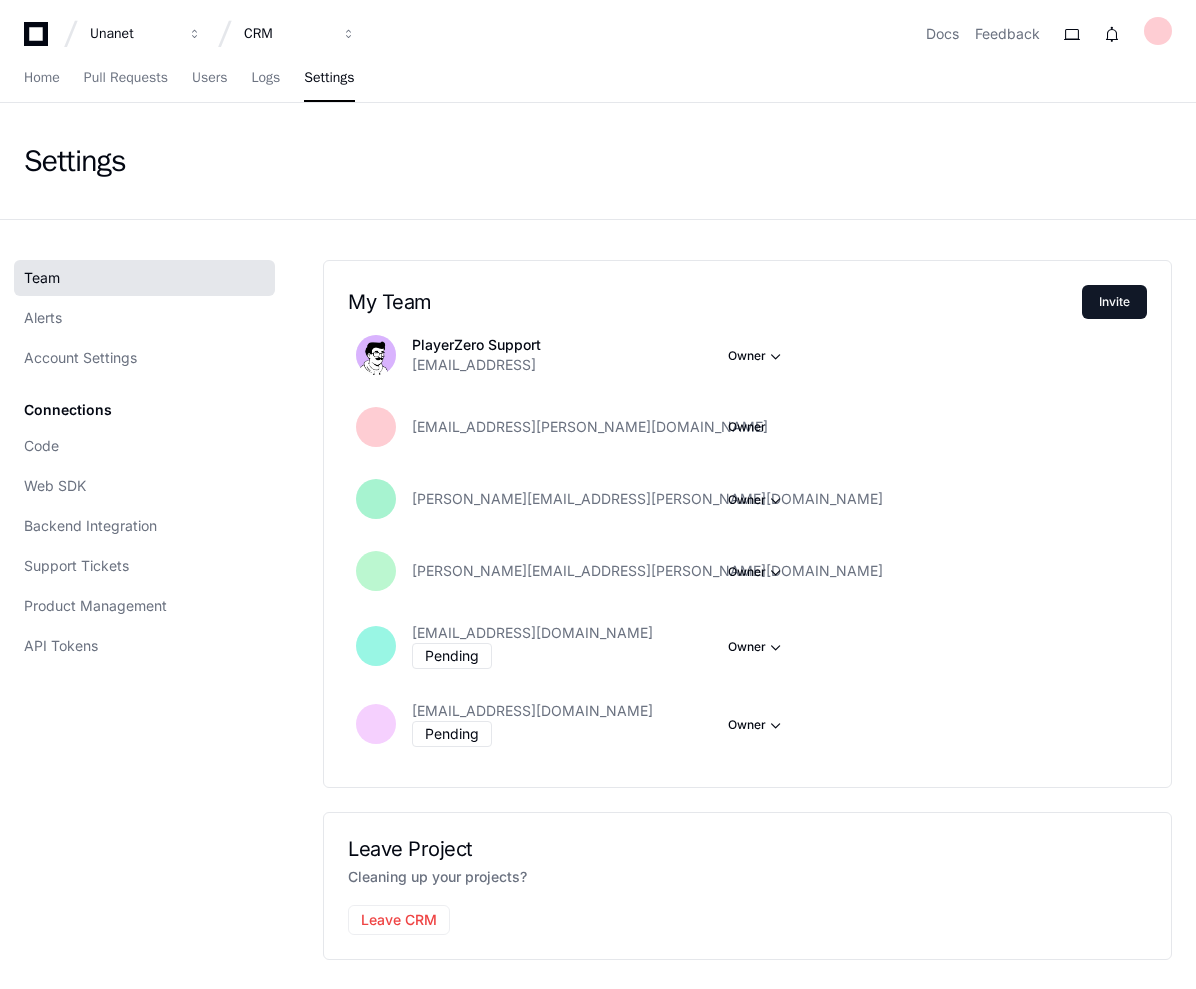 click on "Connections Code Web SDK Backend Integration Support Tickets Product Management API Tokens" 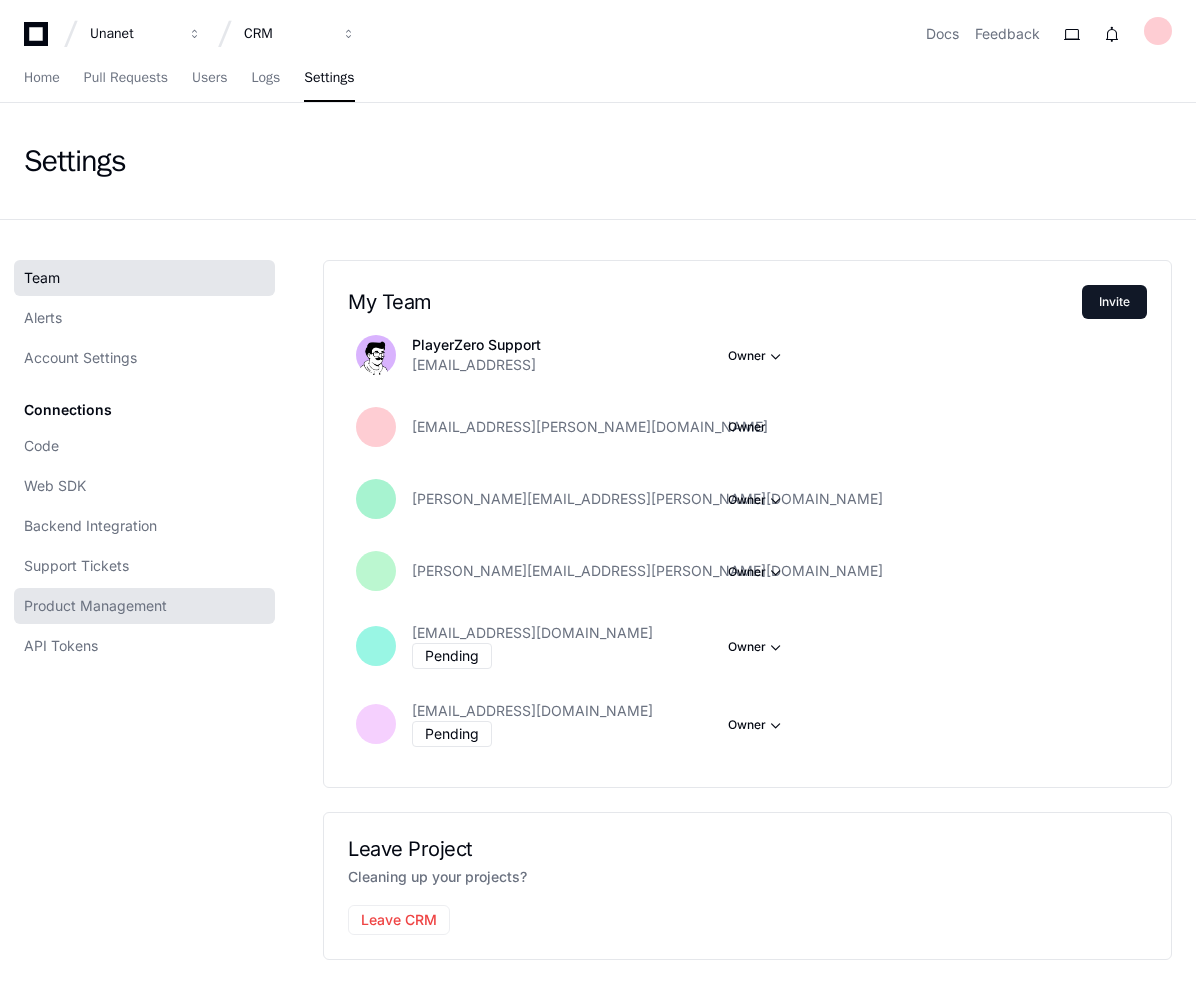 click on "Product Management" 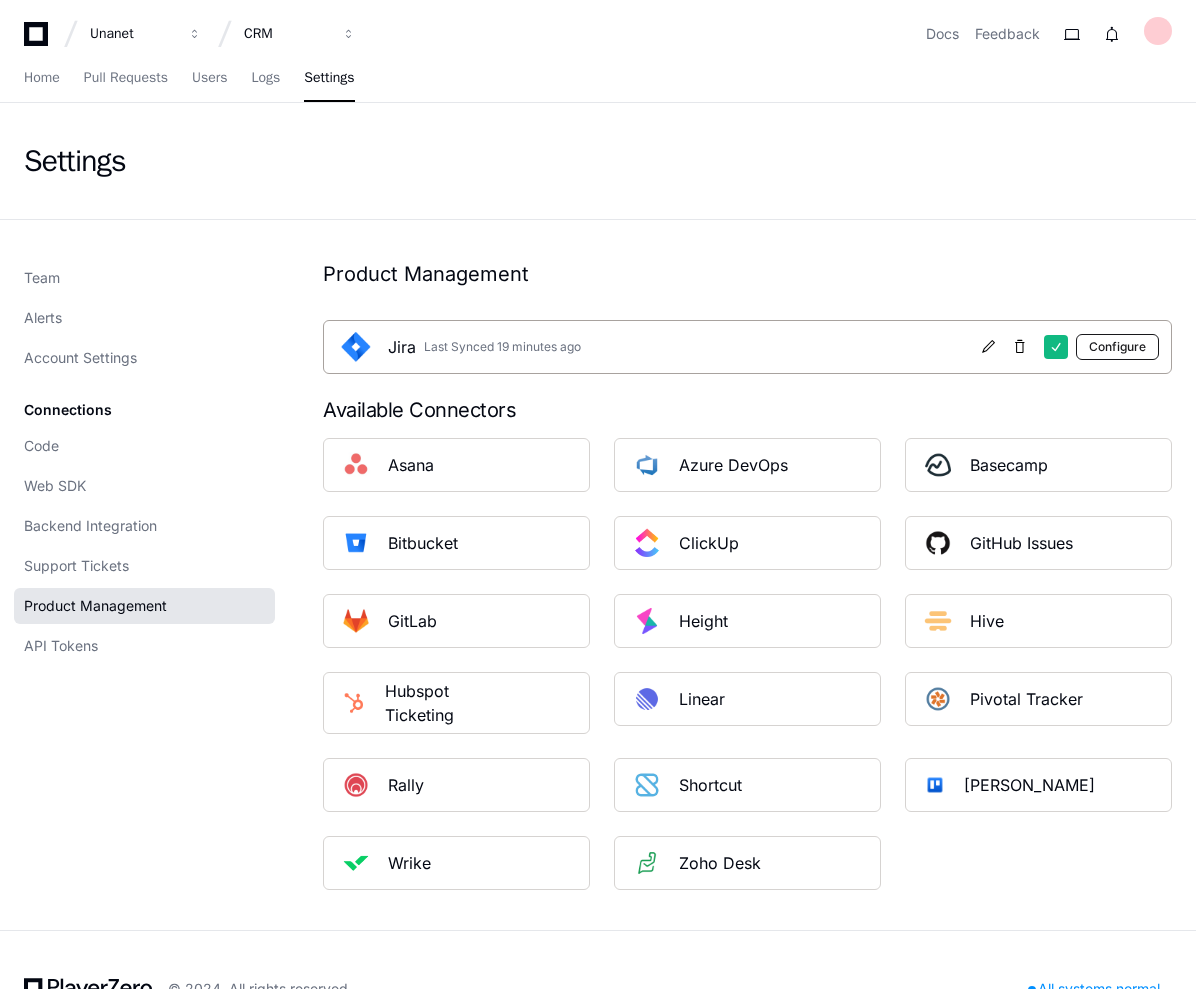 click on "Configure" 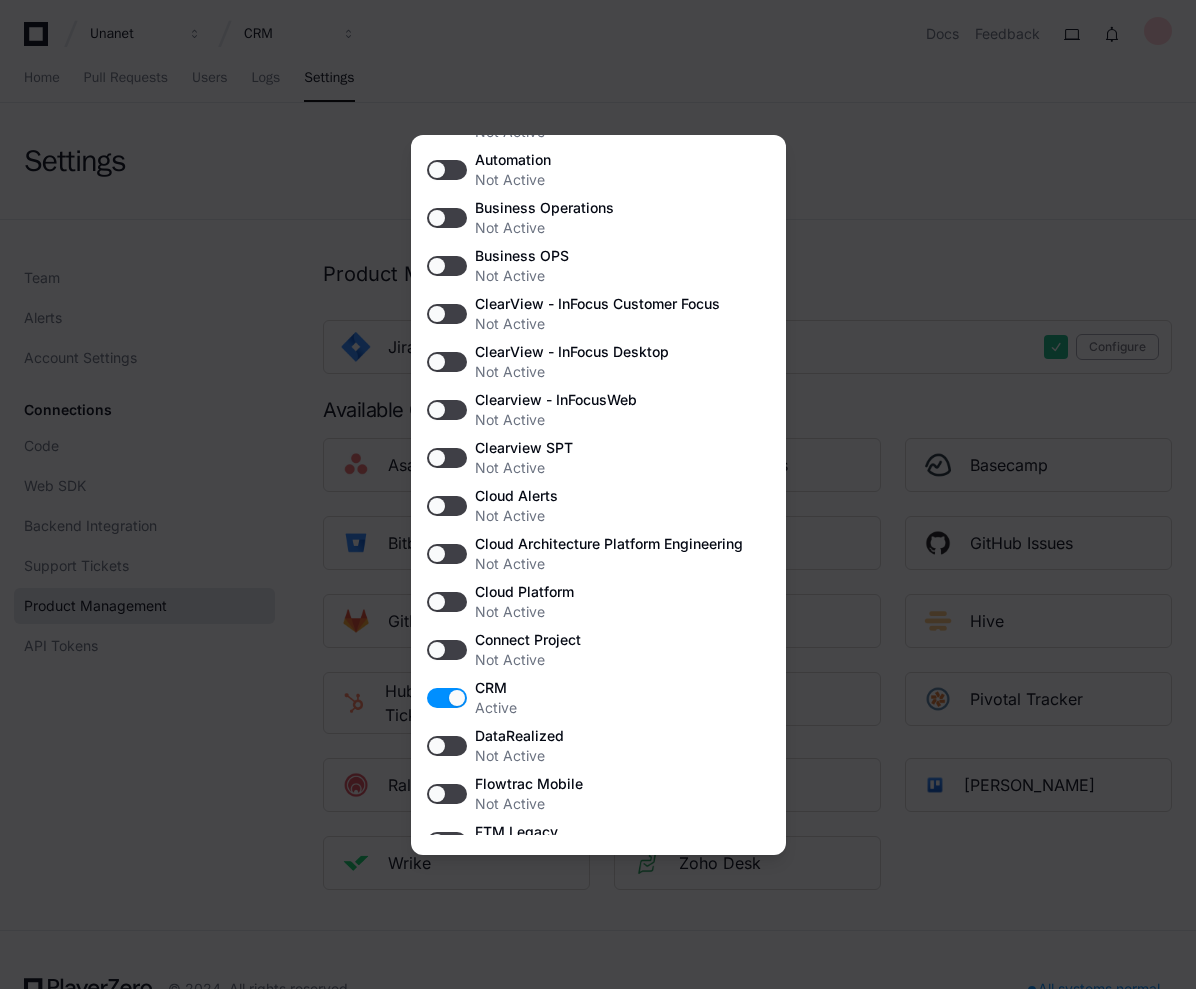 scroll, scrollTop: 419, scrollLeft: 0, axis: vertical 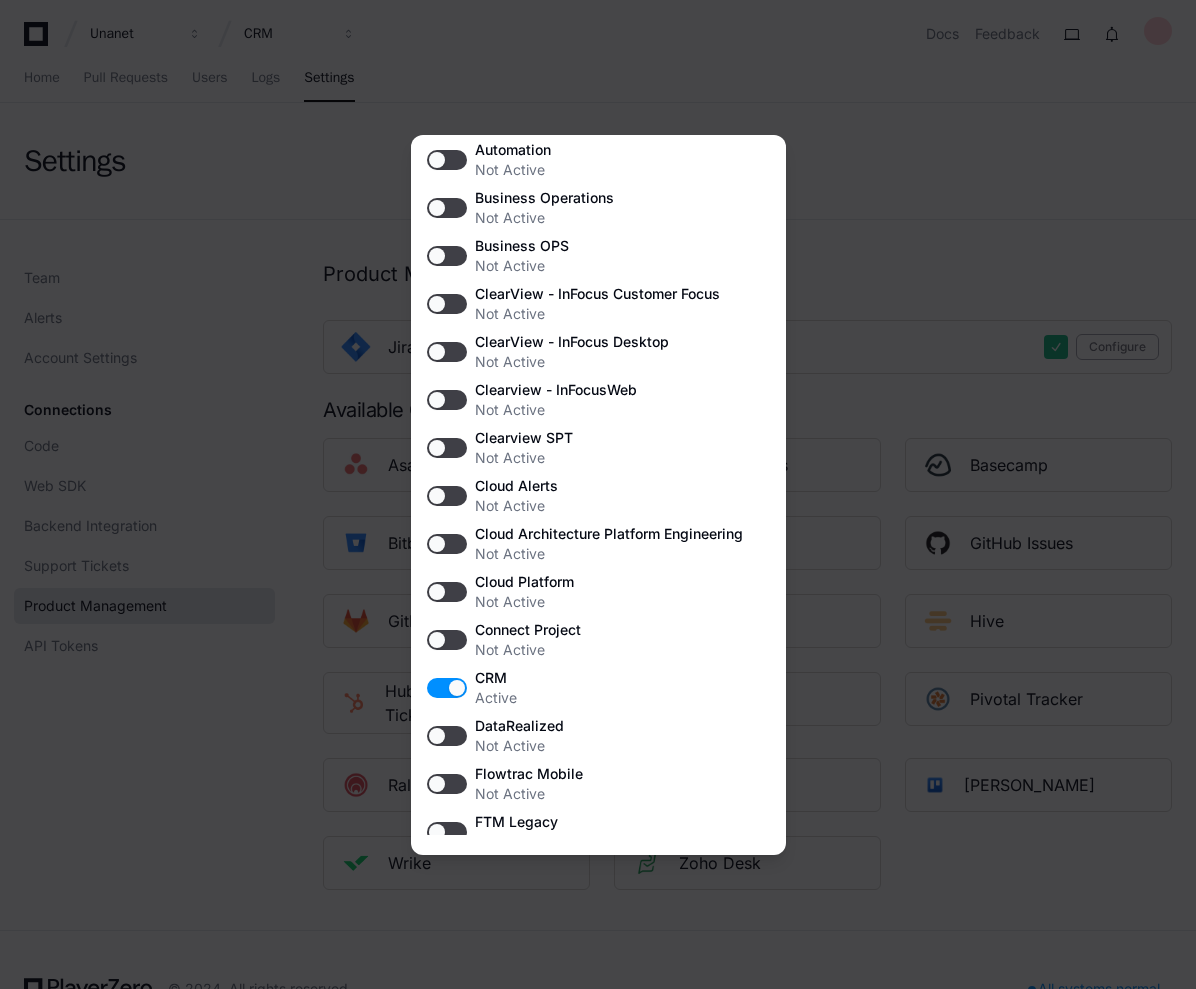 click at bounding box center (598, 494) 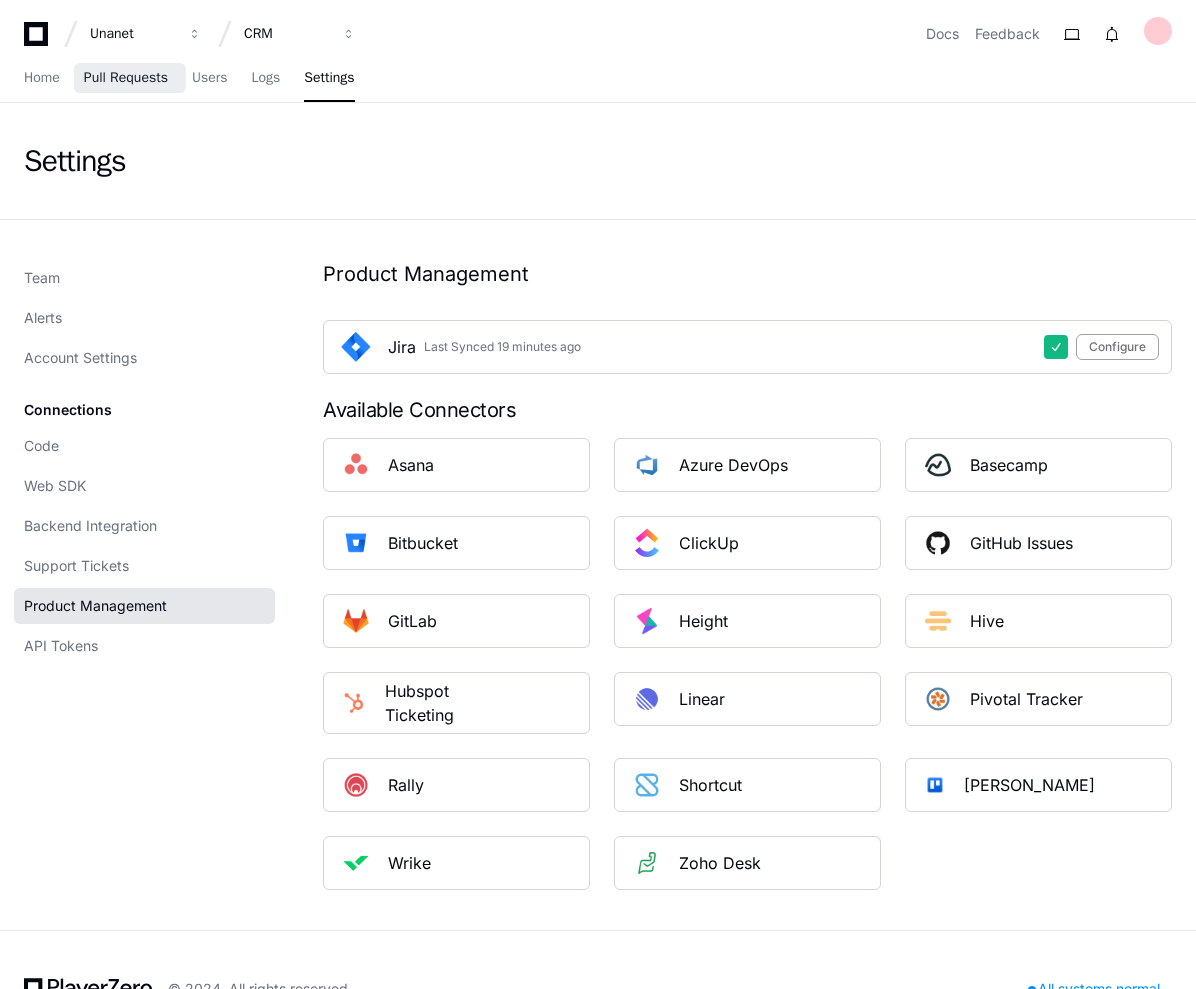 click on "Pull Requests" at bounding box center (126, 79) 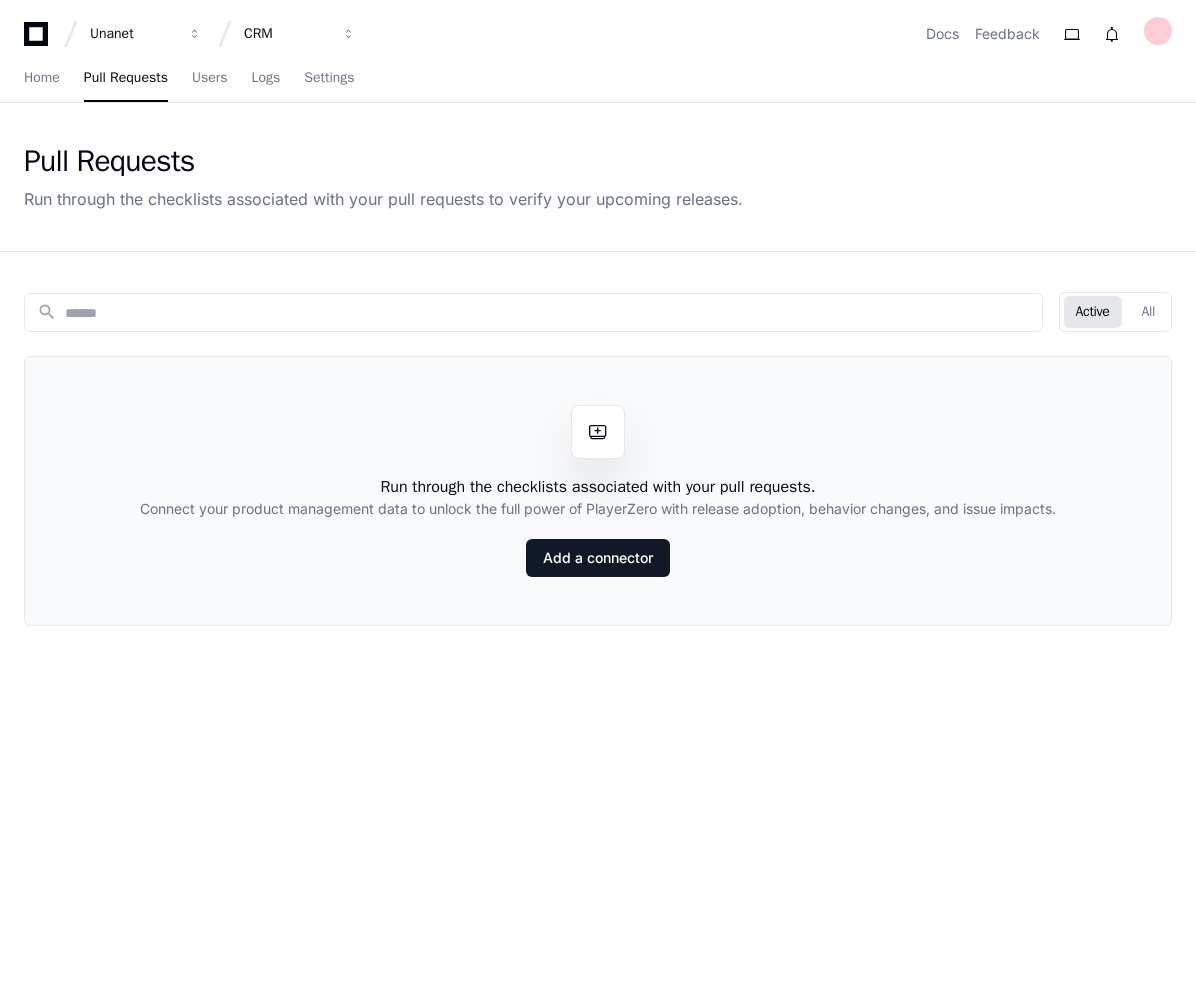 click on "Home Pull Requests Users Logs Settings" at bounding box center (598, 79) 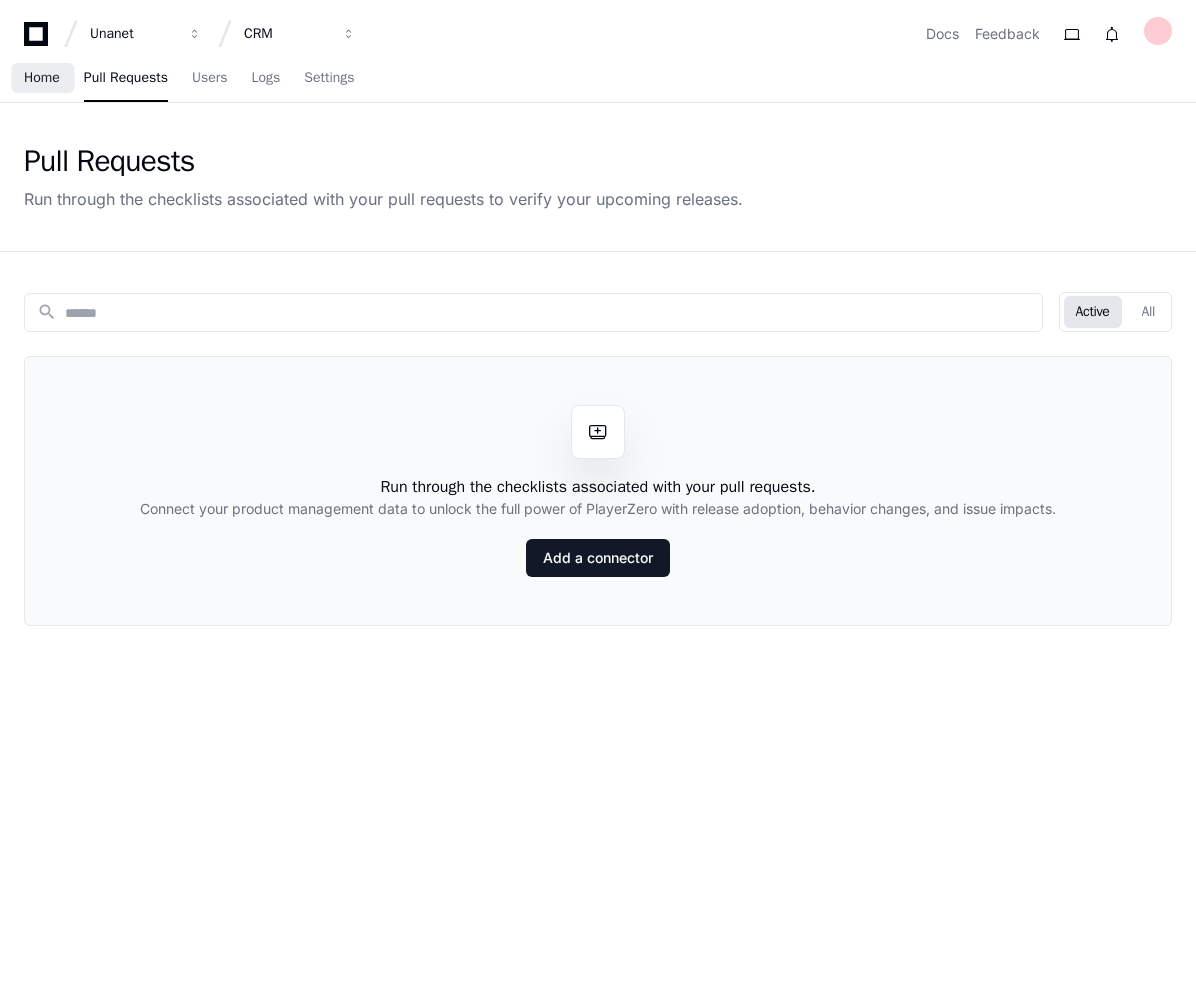 click on "Home" at bounding box center (42, 79) 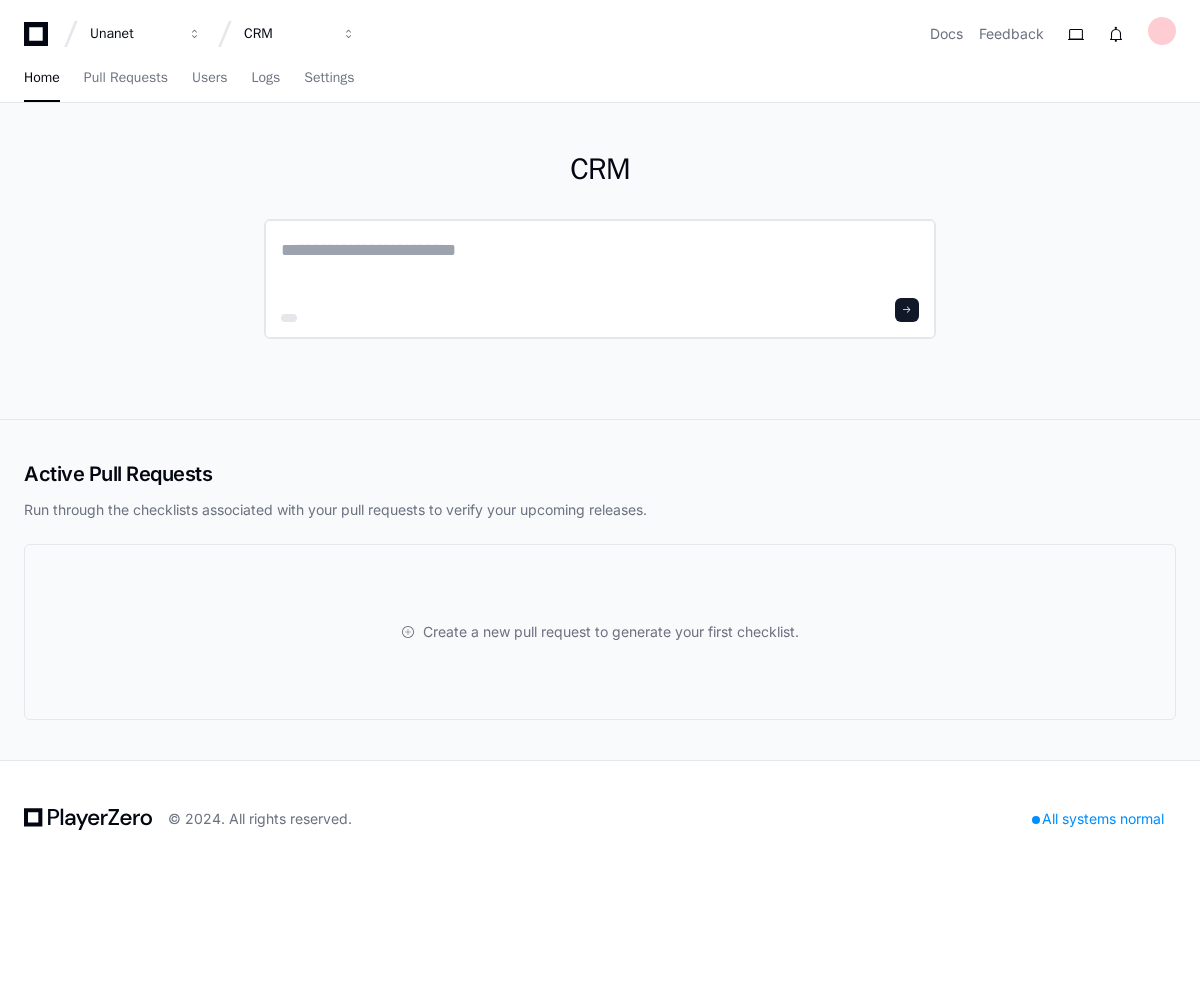 click 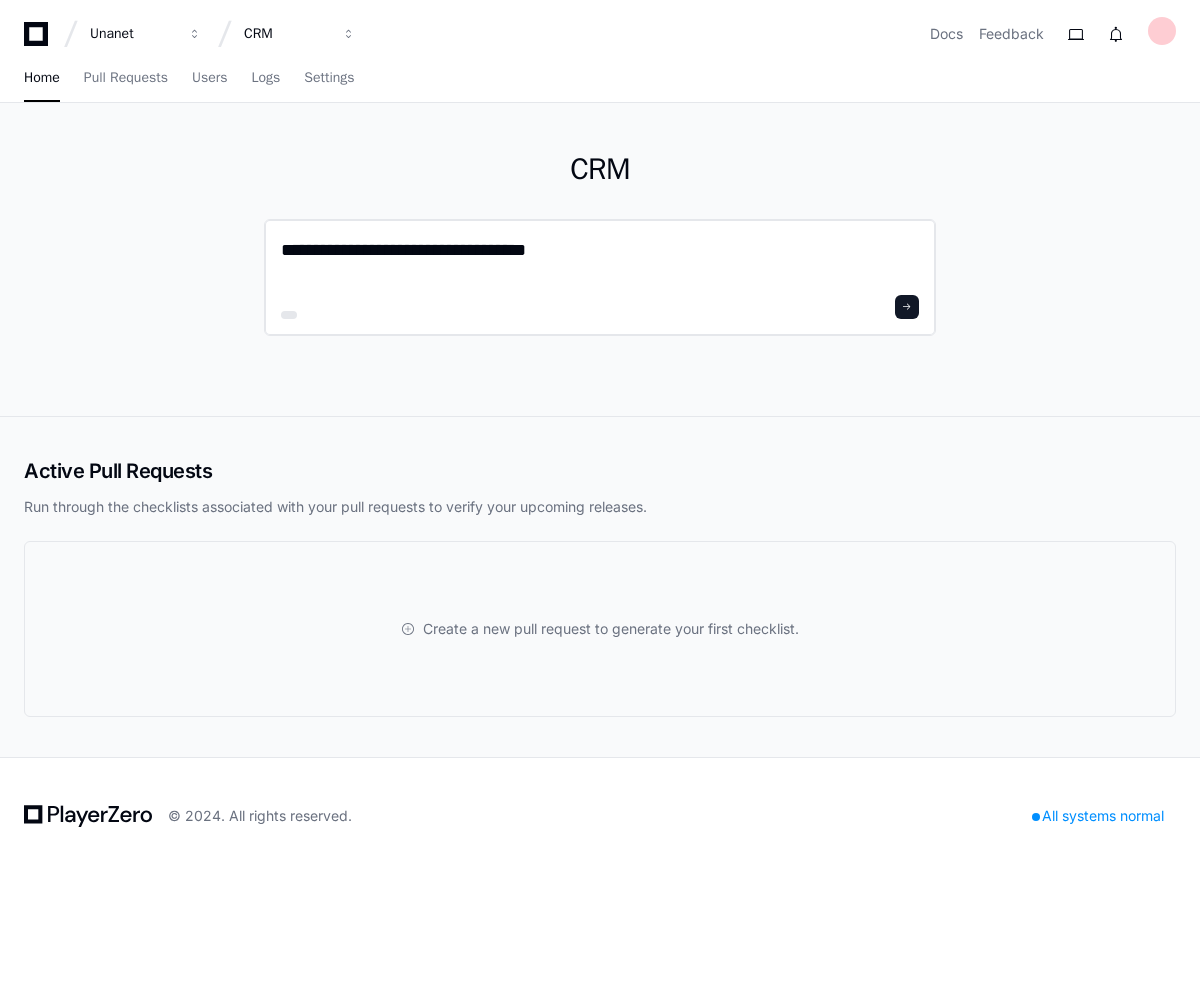 type on "**********" 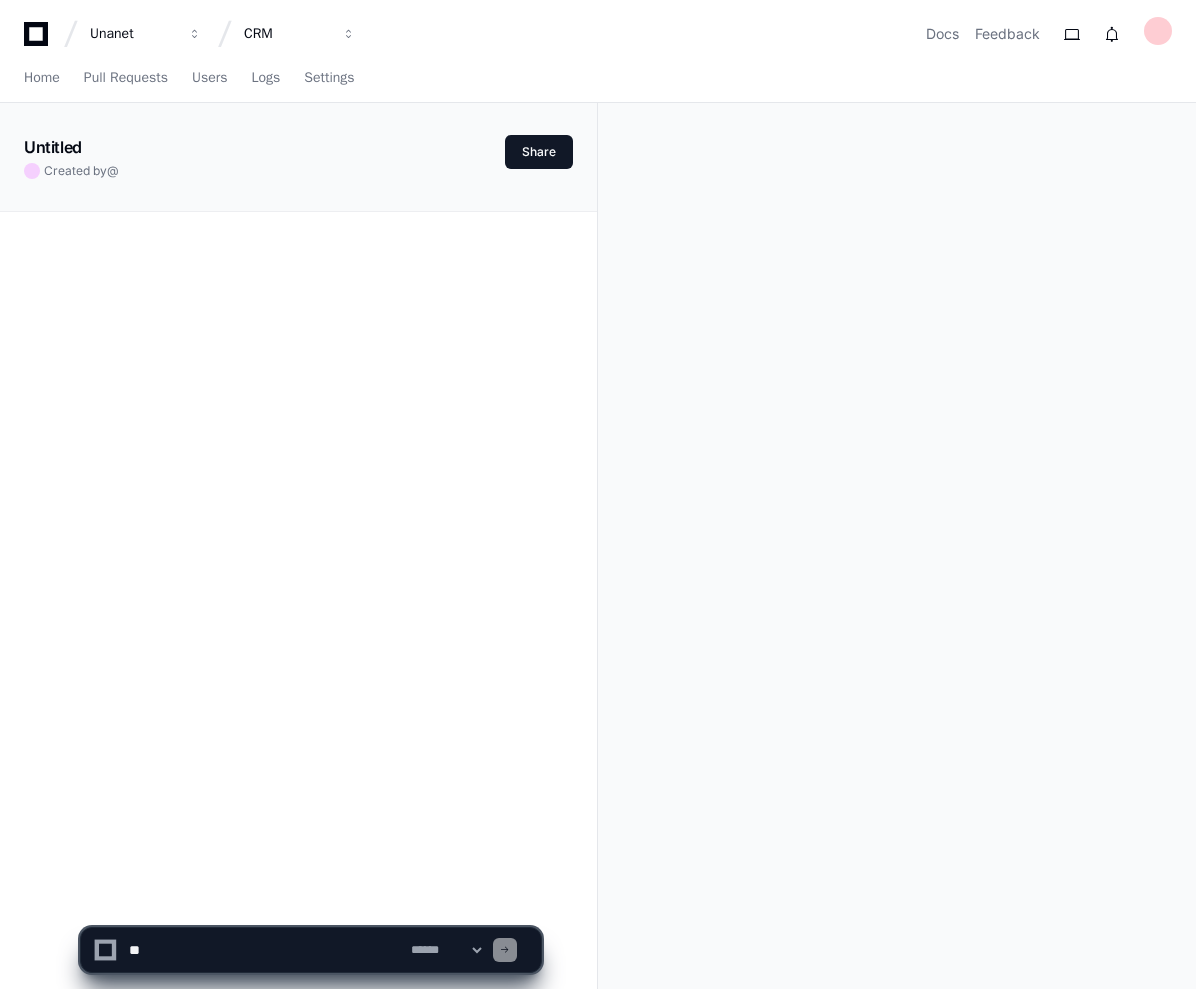 click on "Untitled   Created by  @  Share" 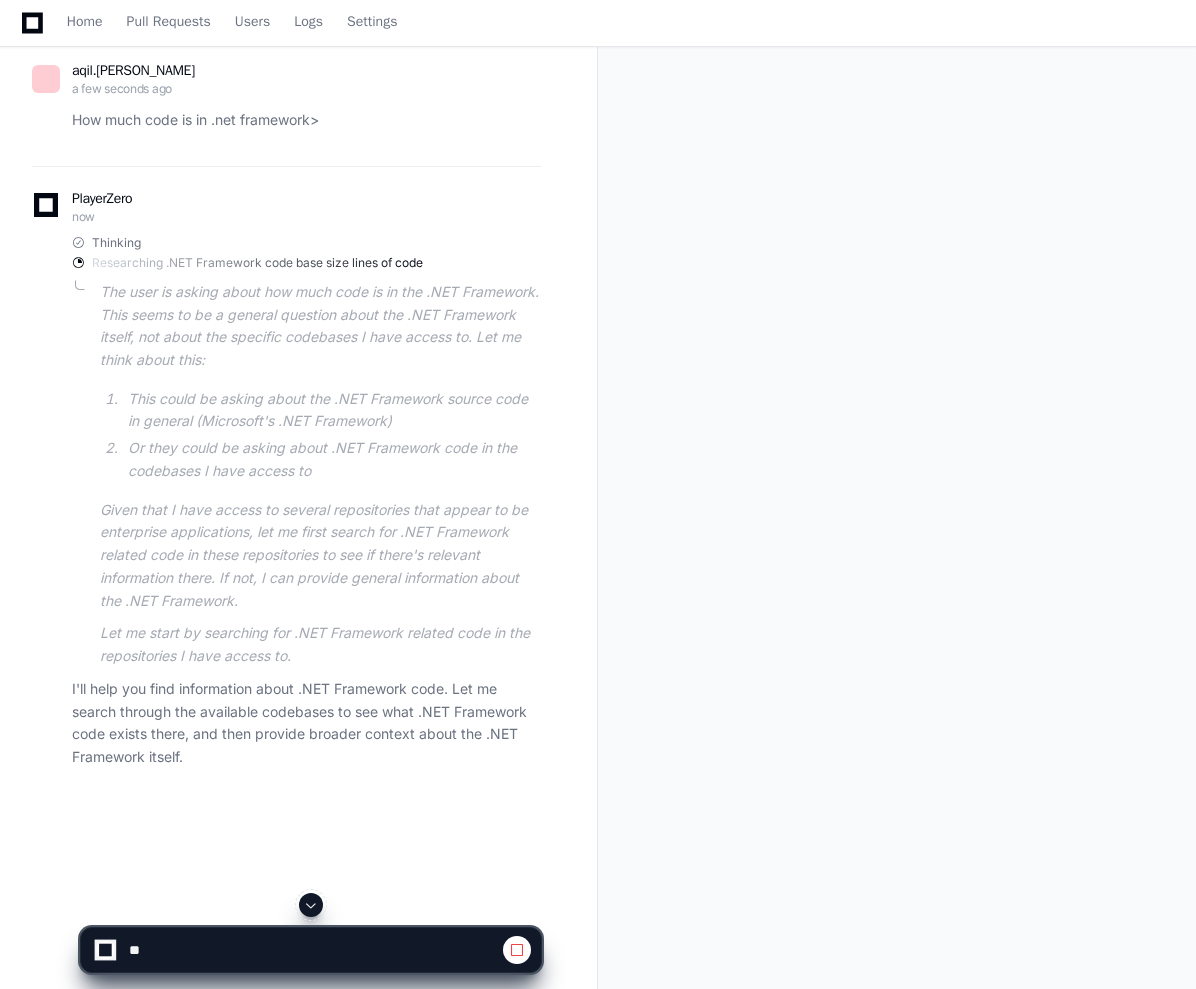 scroll, scrollTop: 186, scrollLeft: 0, axis: vertical 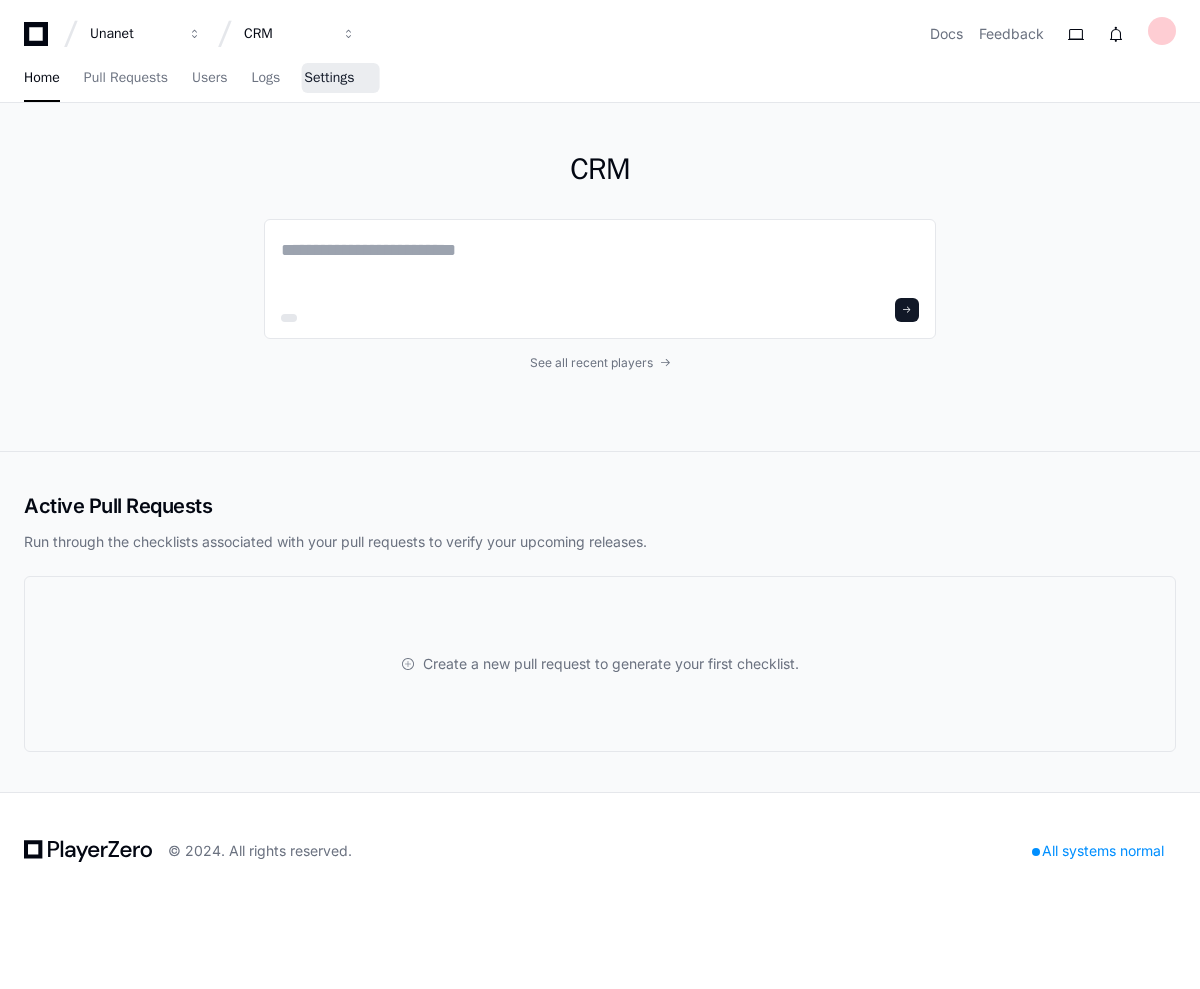 click on "Settings" at bounding box center [329, 79] 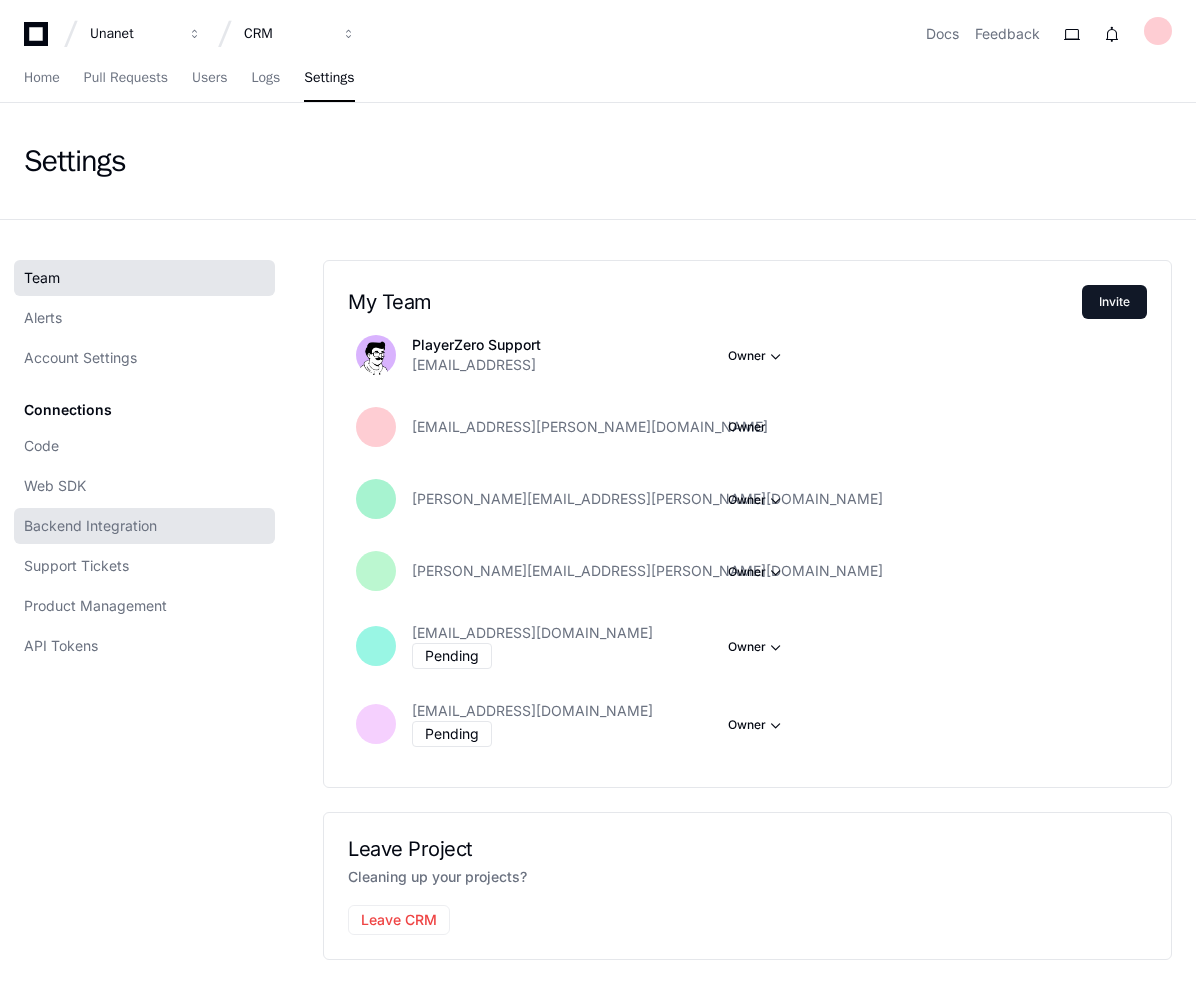 click on "Backend Integration" 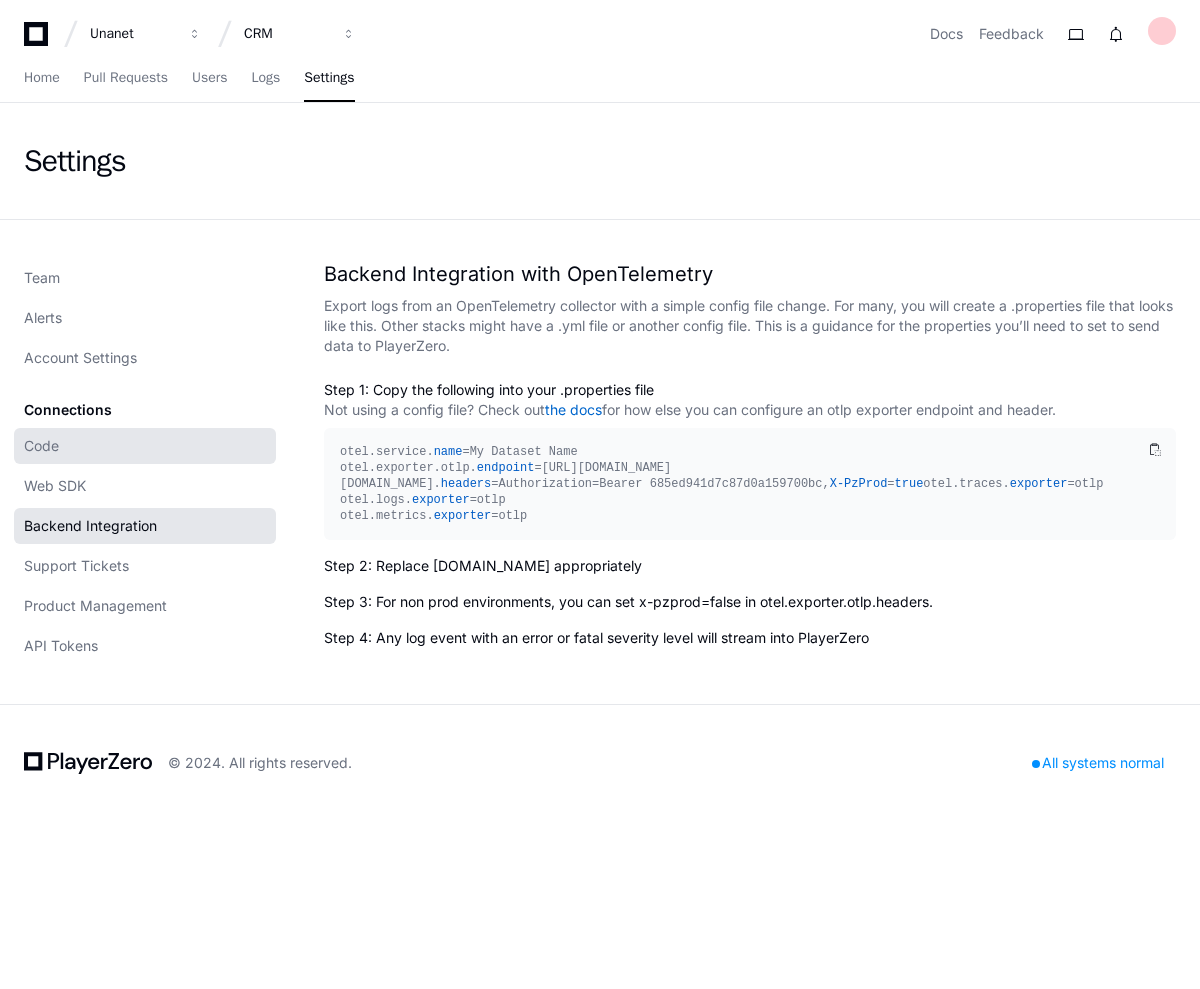 click on "Code" 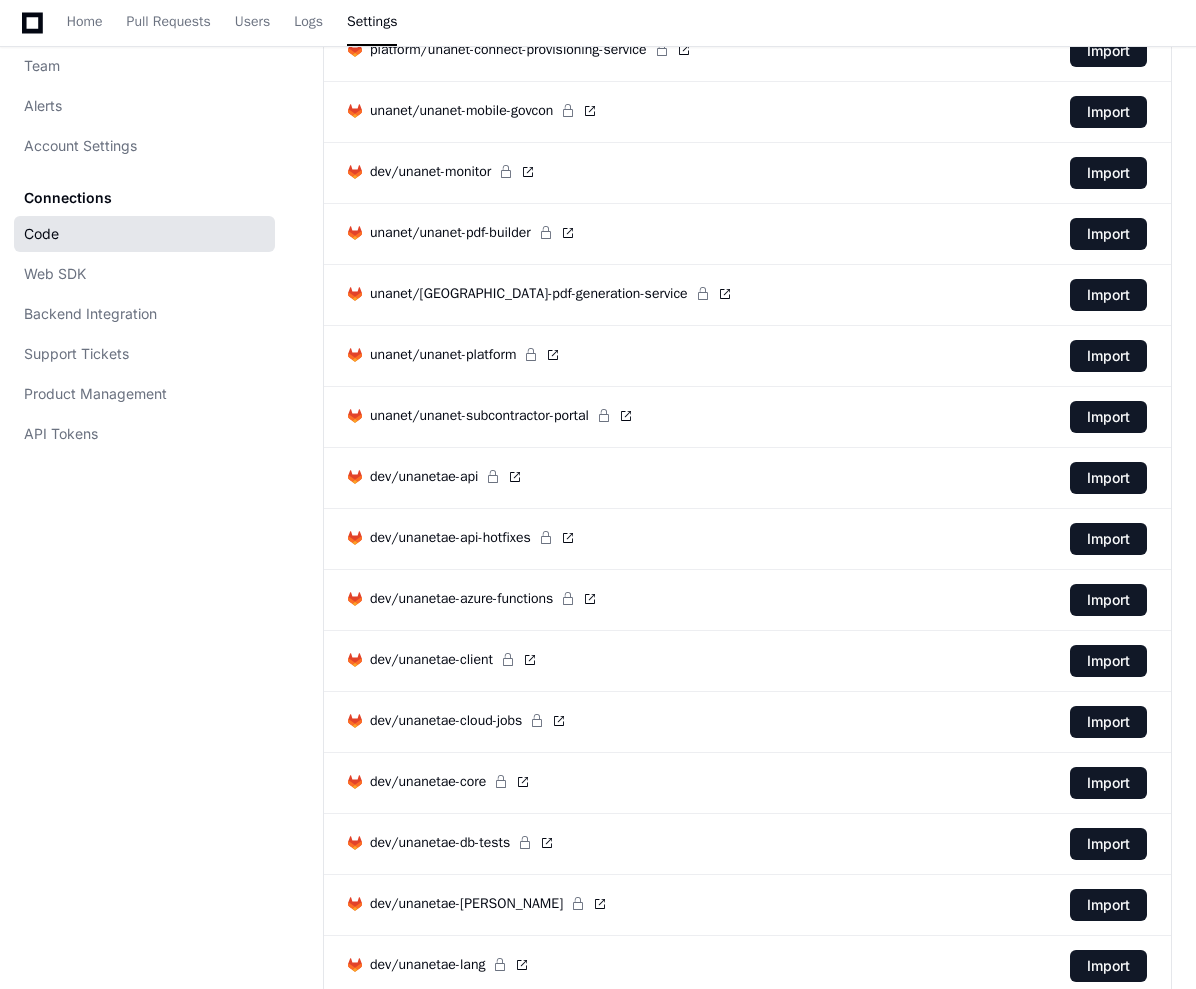 scroll, scrollTop: 19036, scrollLeft: 0, axis: vertical 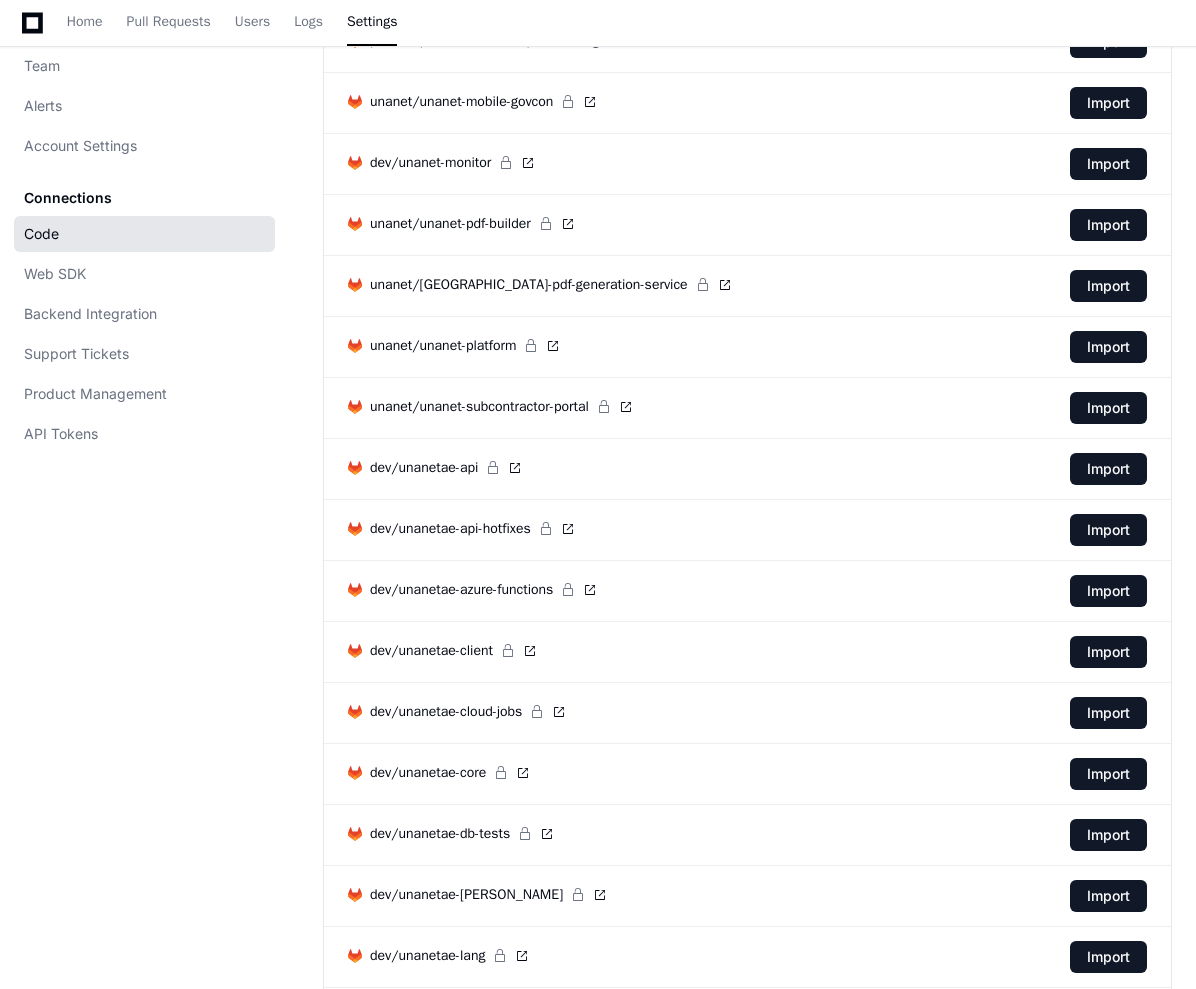 click on "Code" 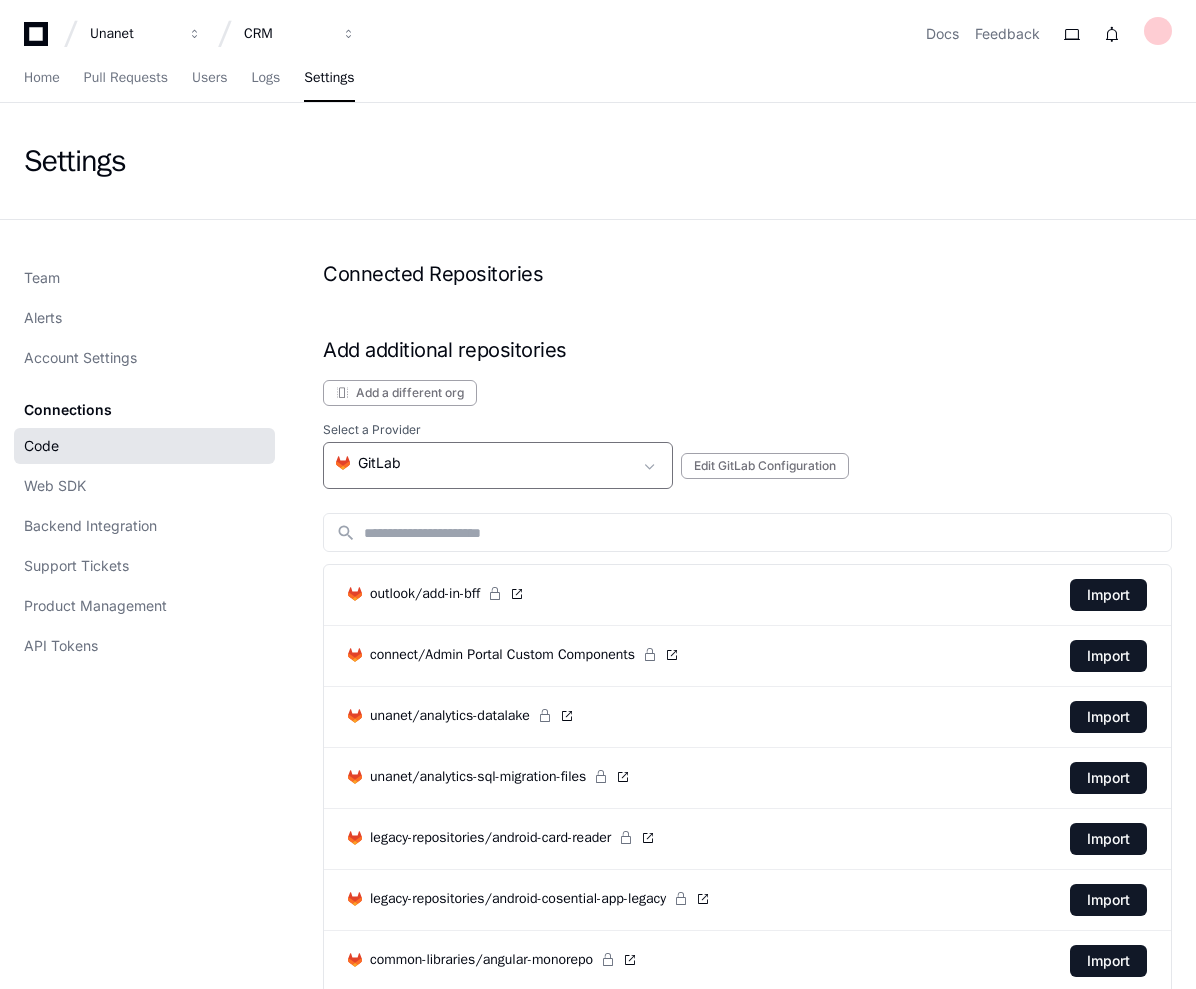 click on ".cls-1{fill:#e24329;}.cls-2{fill:#fc6d26;}.cls-3{fill:#fca326;}  GitLab" at bounding box center (484, 463) 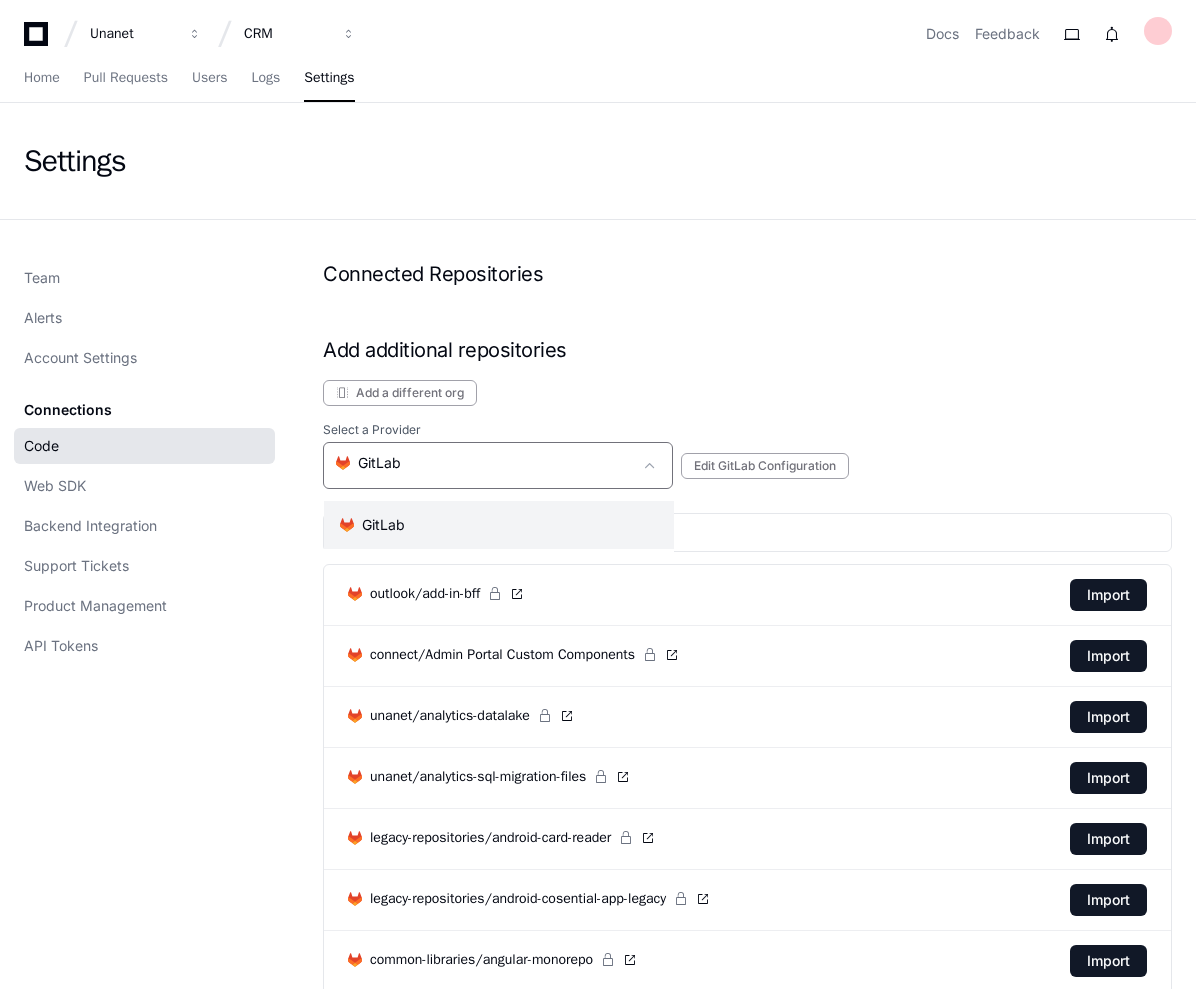 click at bounding box center (598, 494) 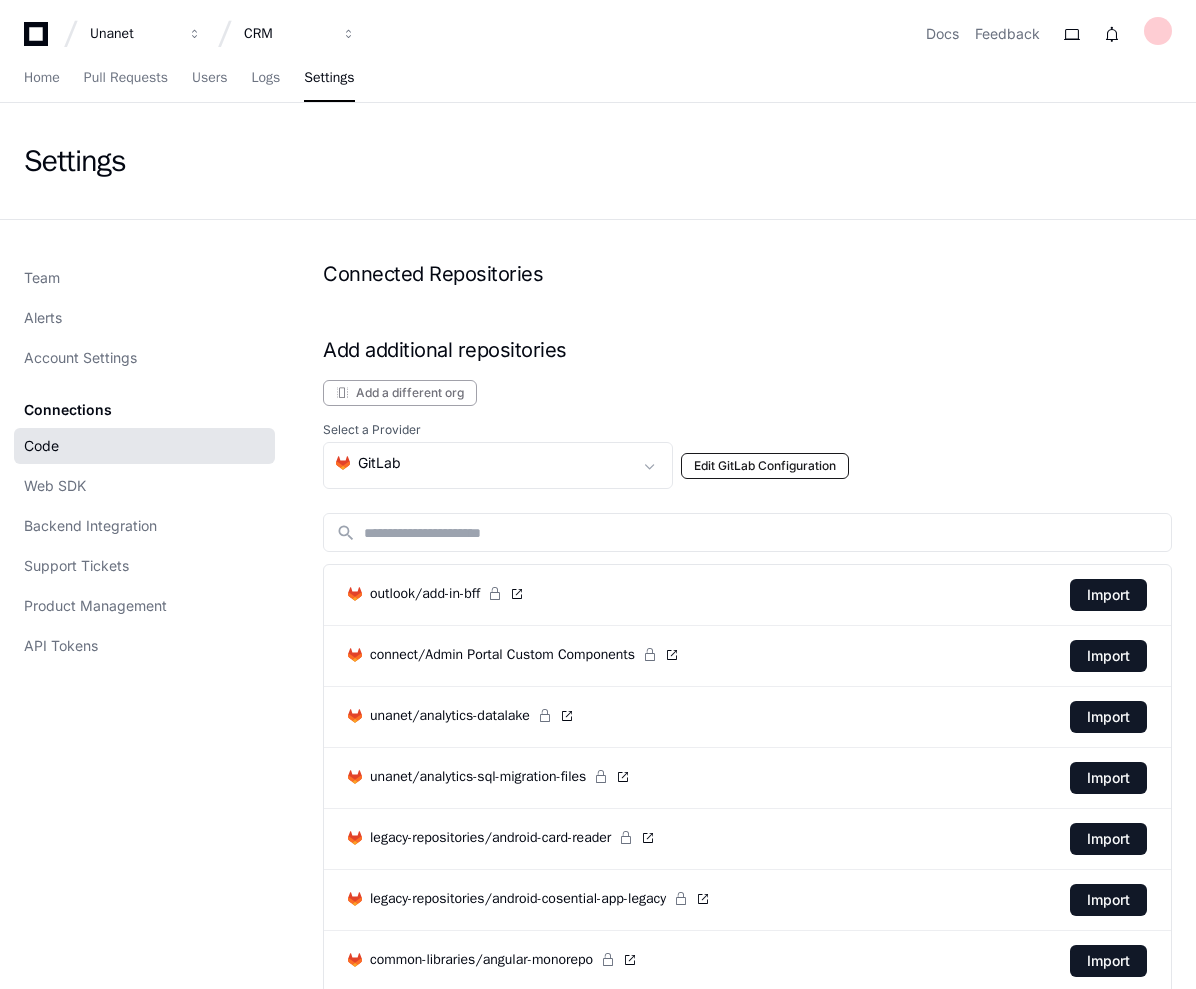 click on "Edit GitLab Configuration" 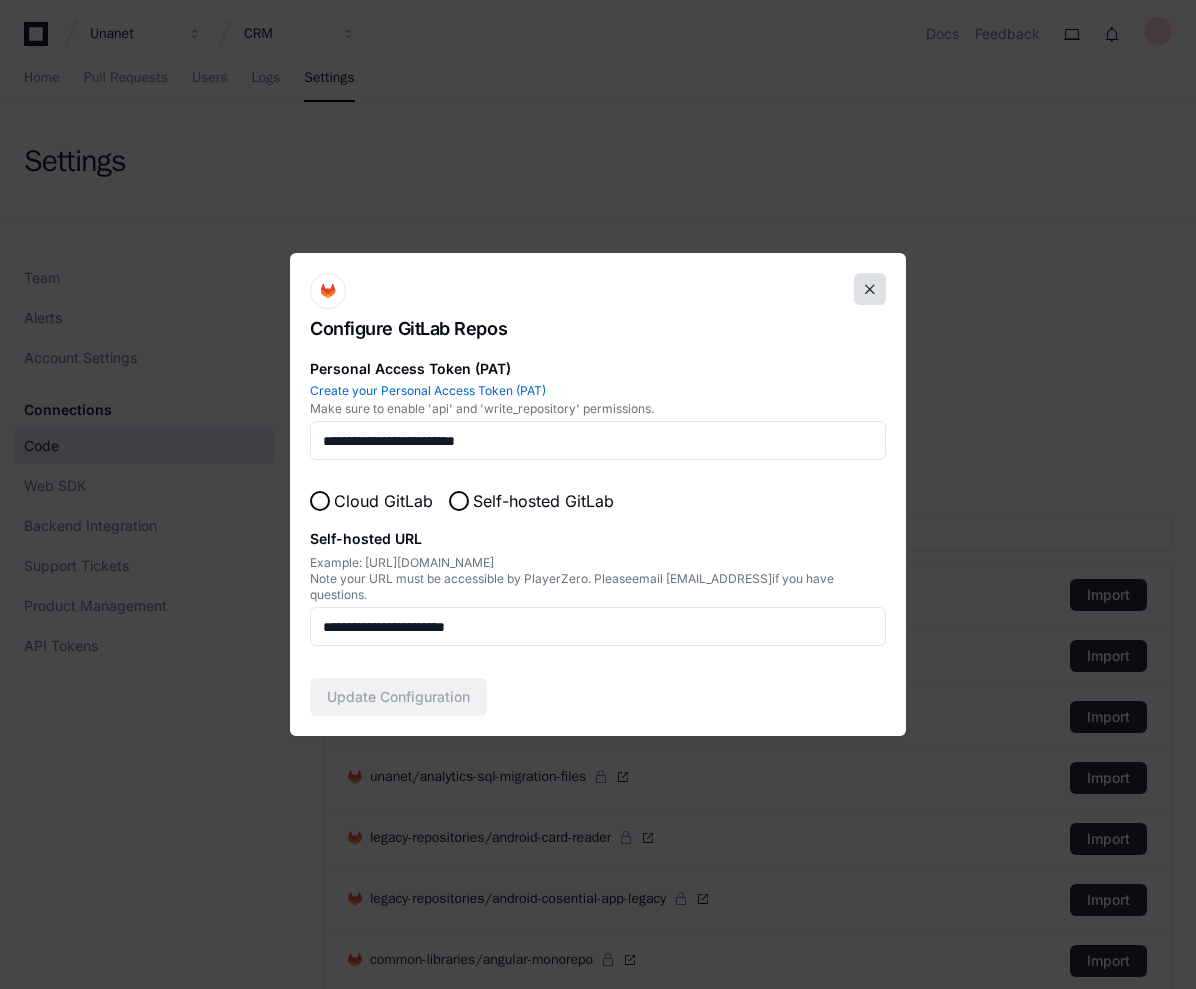 click at bounding box center (870, 289) 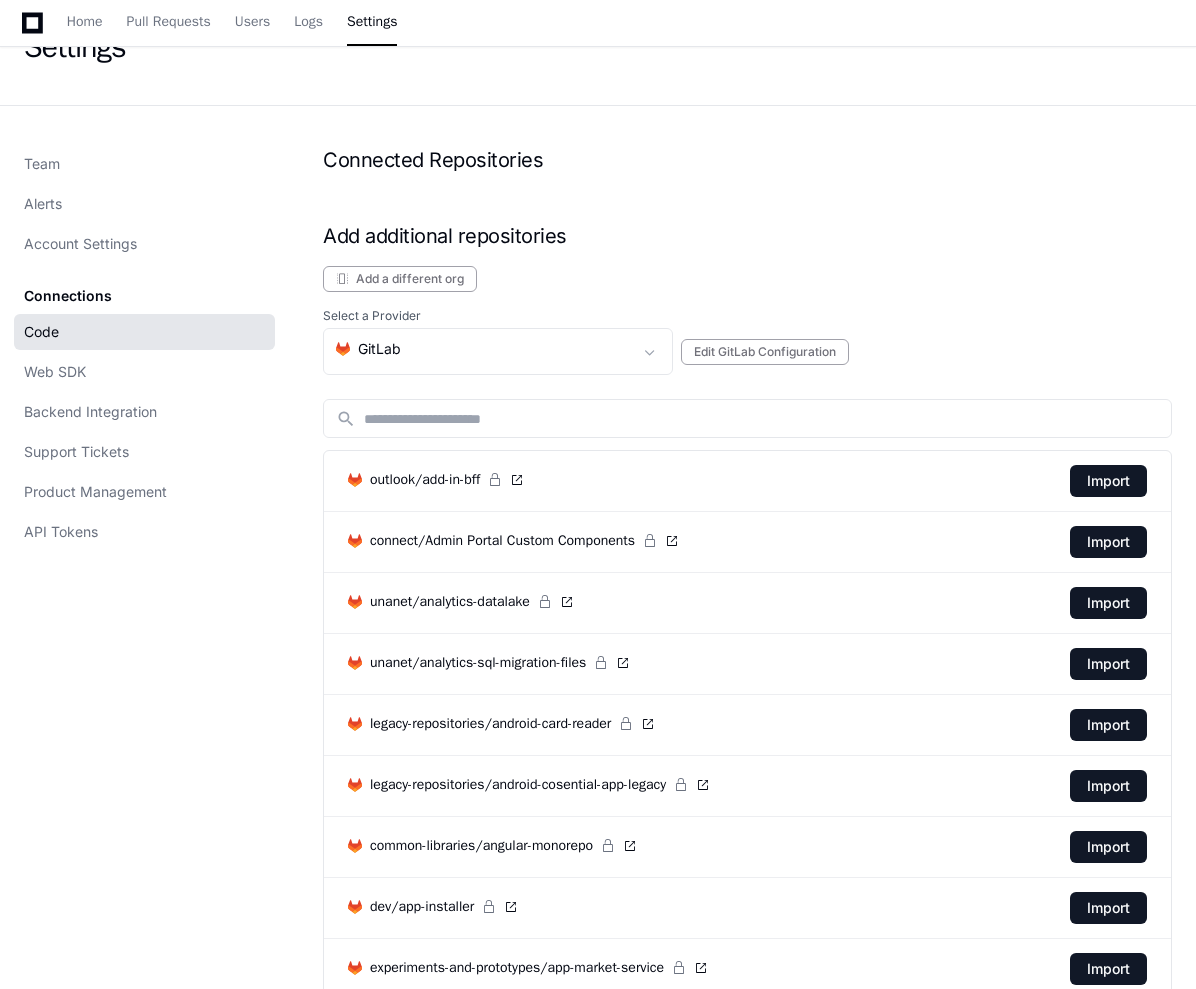 scroll, scrollTop: 0, scrollLeft: 0, axis: both 